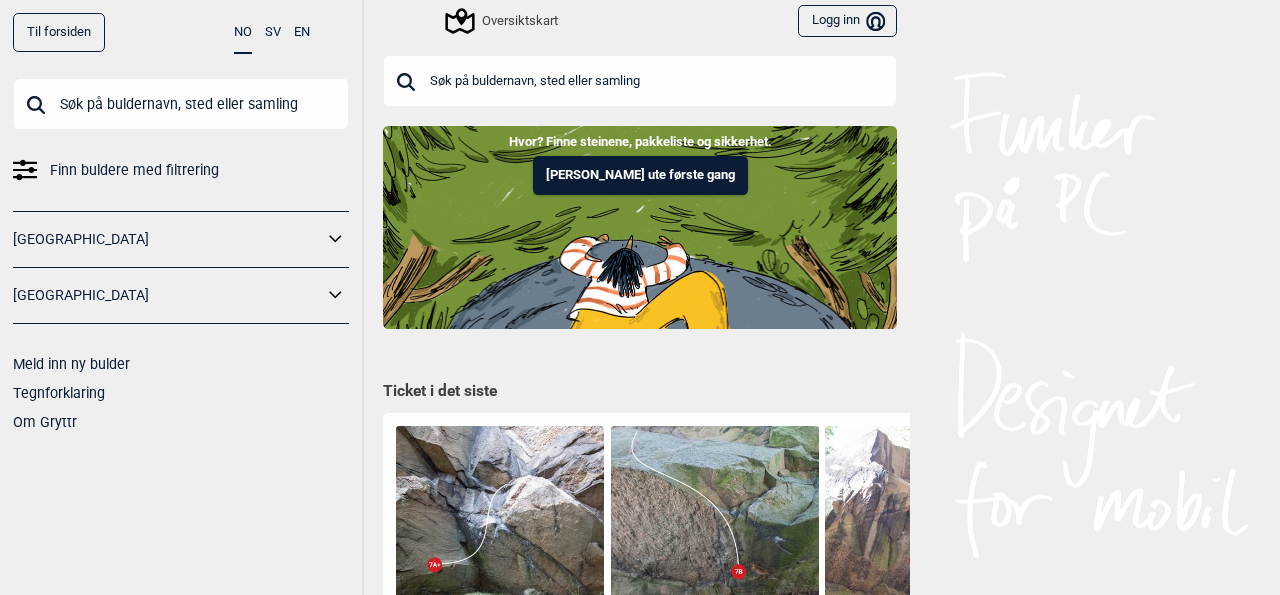 scroll, scrollTop: 0, scrollLeft: 0, axis: both 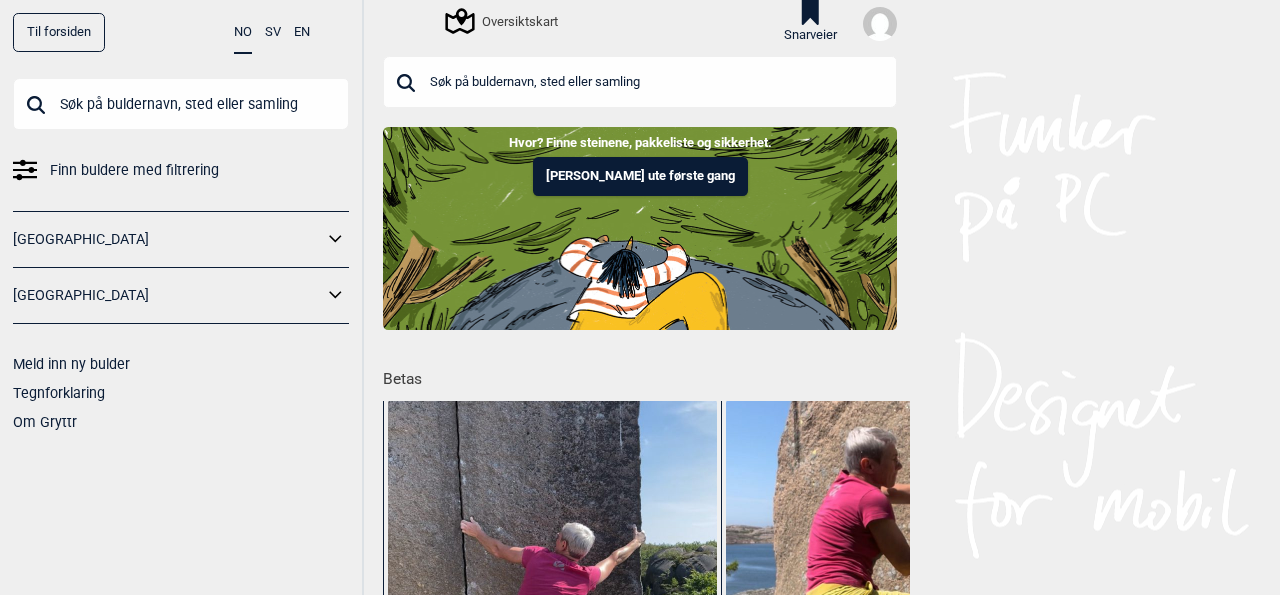 click at bounding box center [880, 24] 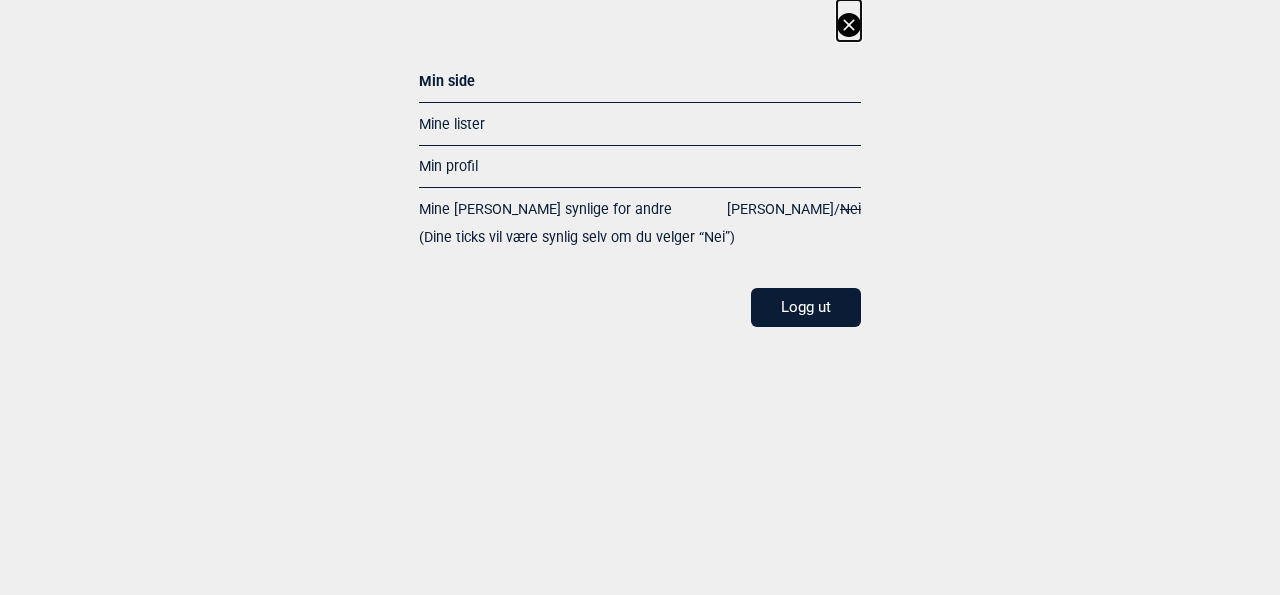 click on "Mine lister" at bounding box center (452, 124) 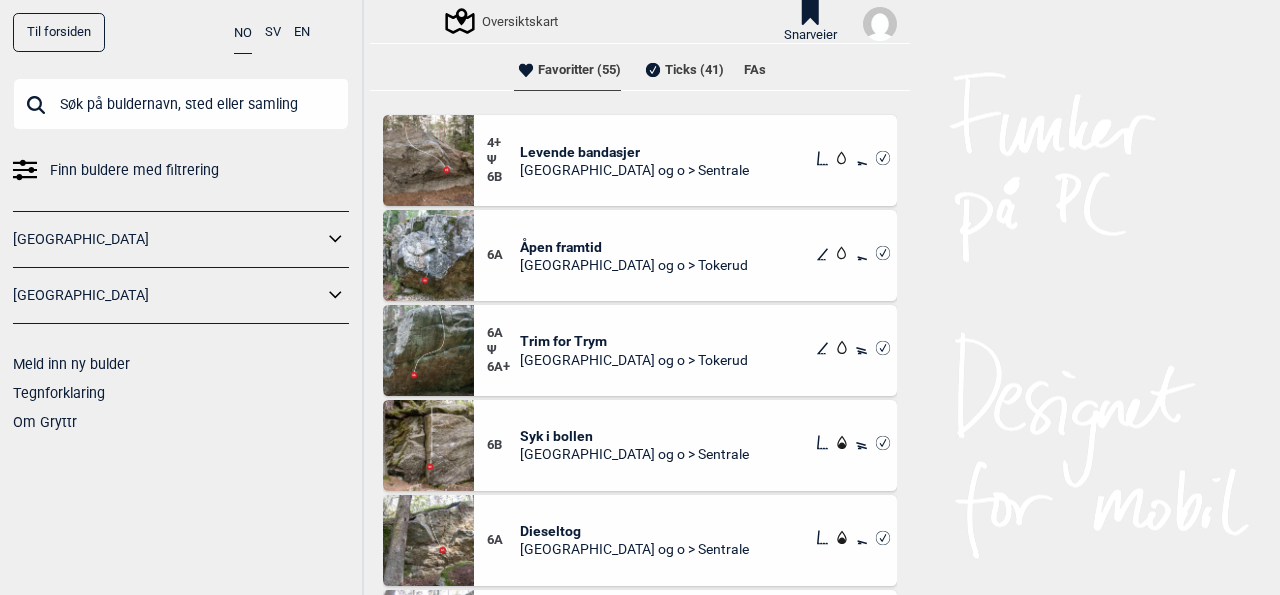 click on "Ticks (41)" at bounding box center [682, 70] 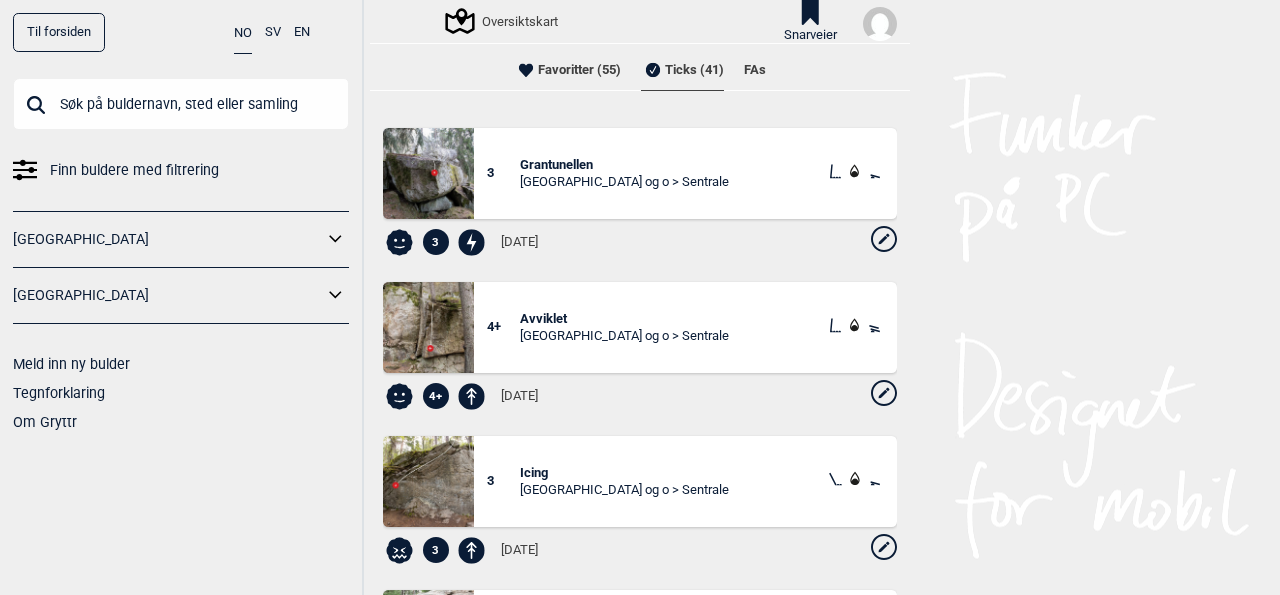 click at bounding box center [181, 104] 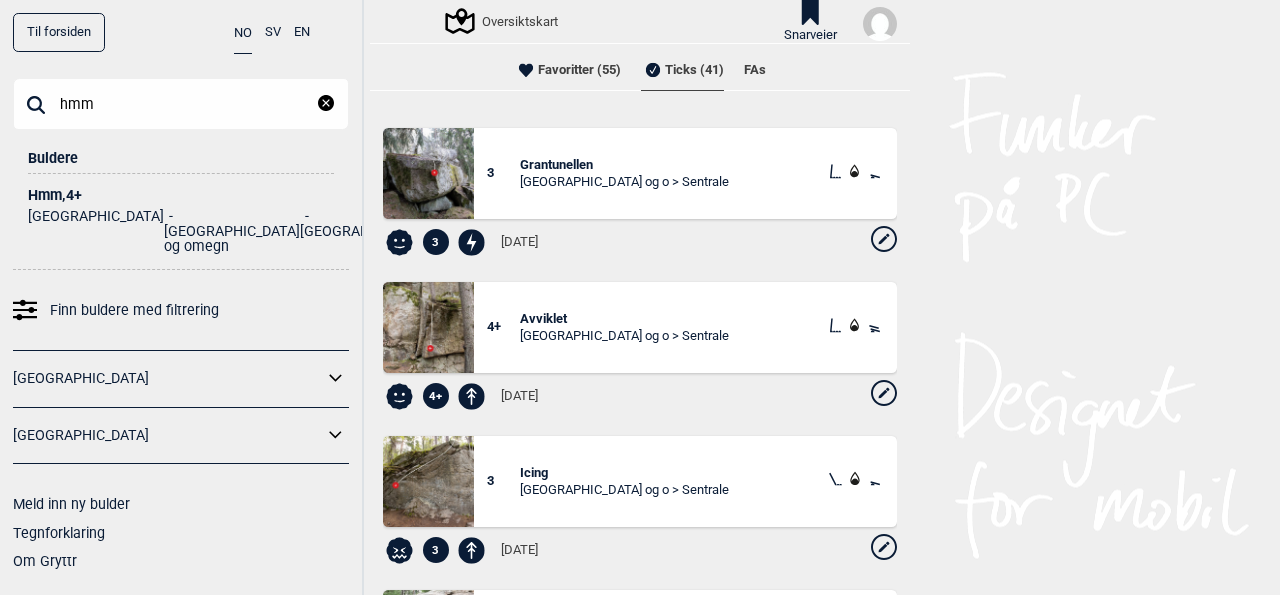 type on "hmm" 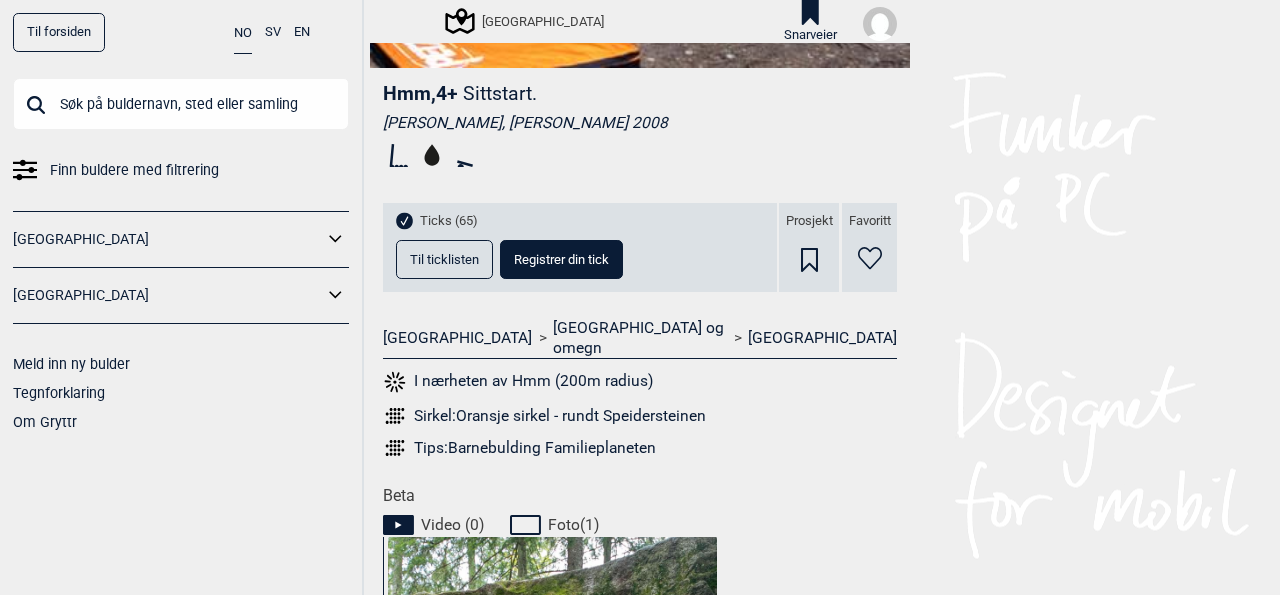 scroll, scrollTop: 621, scrollLeft: 0, axis: vertical 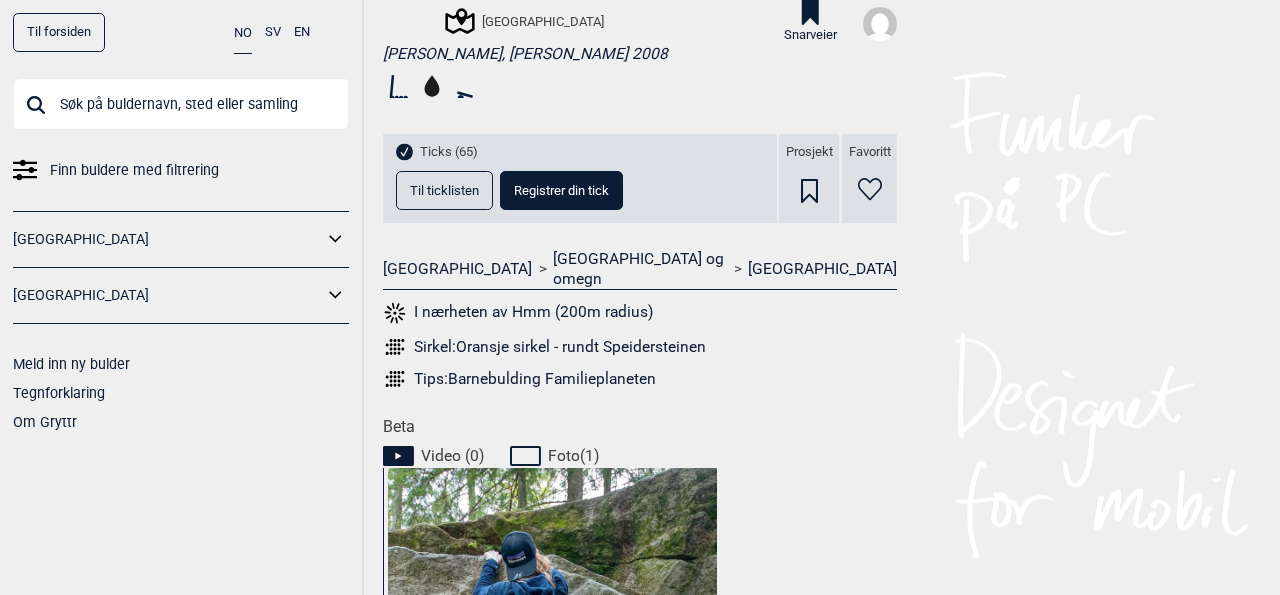 click on "Til ticklisten" at bounding box center [444, 190] 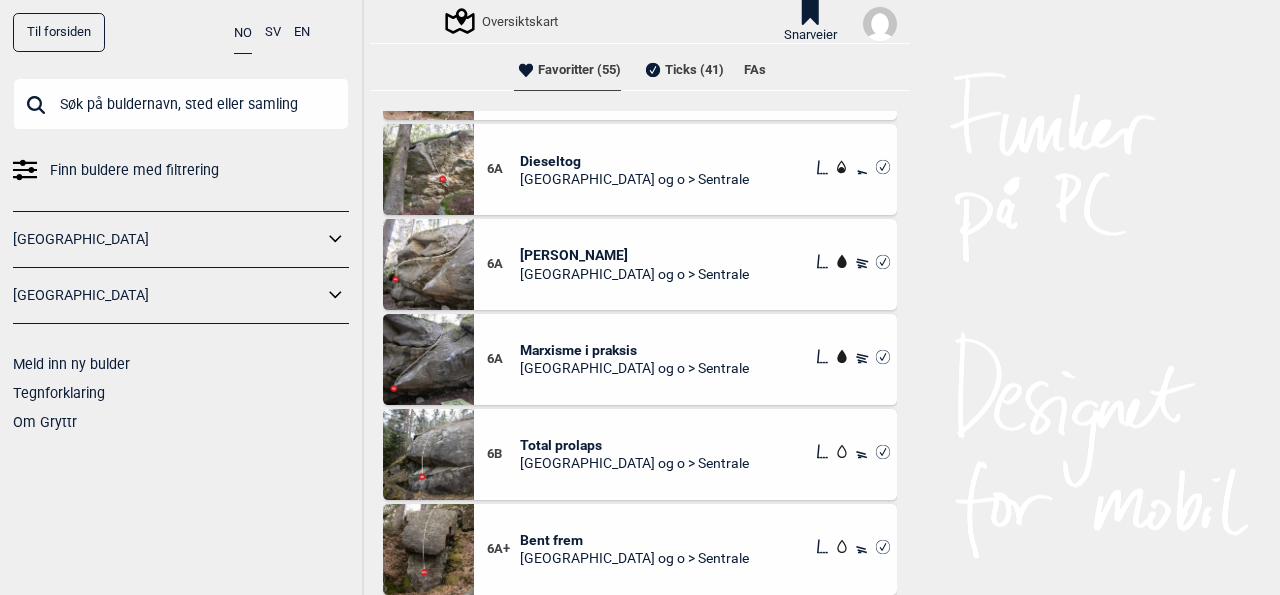scroll, scrollTop: 362, scrollLeft: 0, axis: vertical 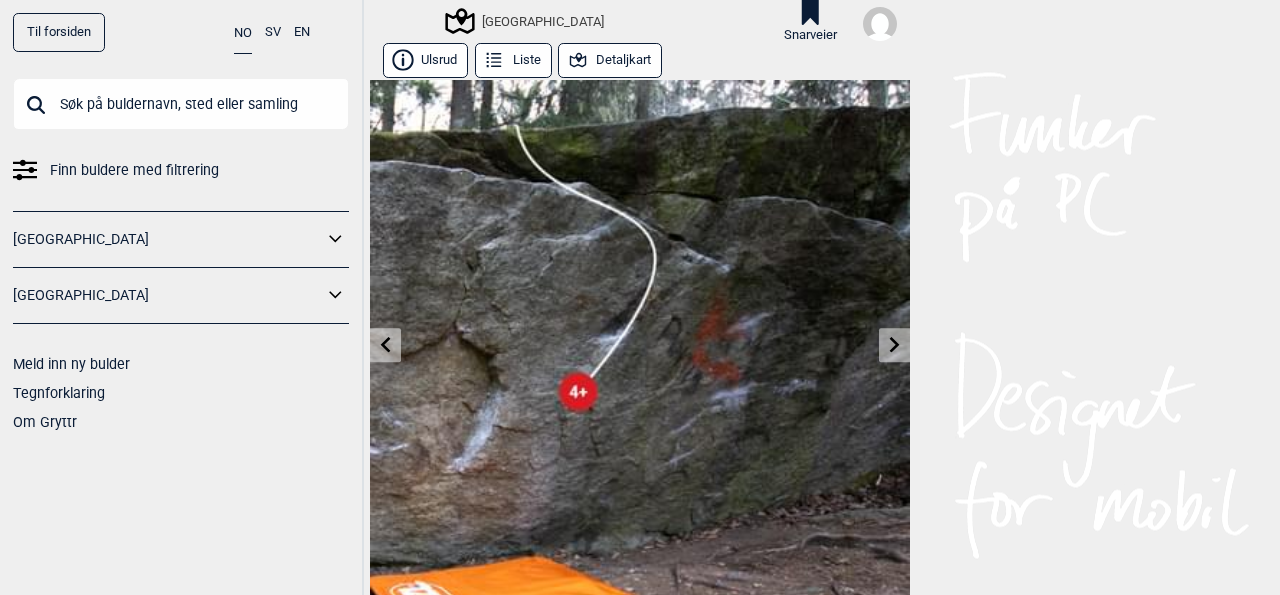 click on "Detaljkart" at bounding box center [610, 60] 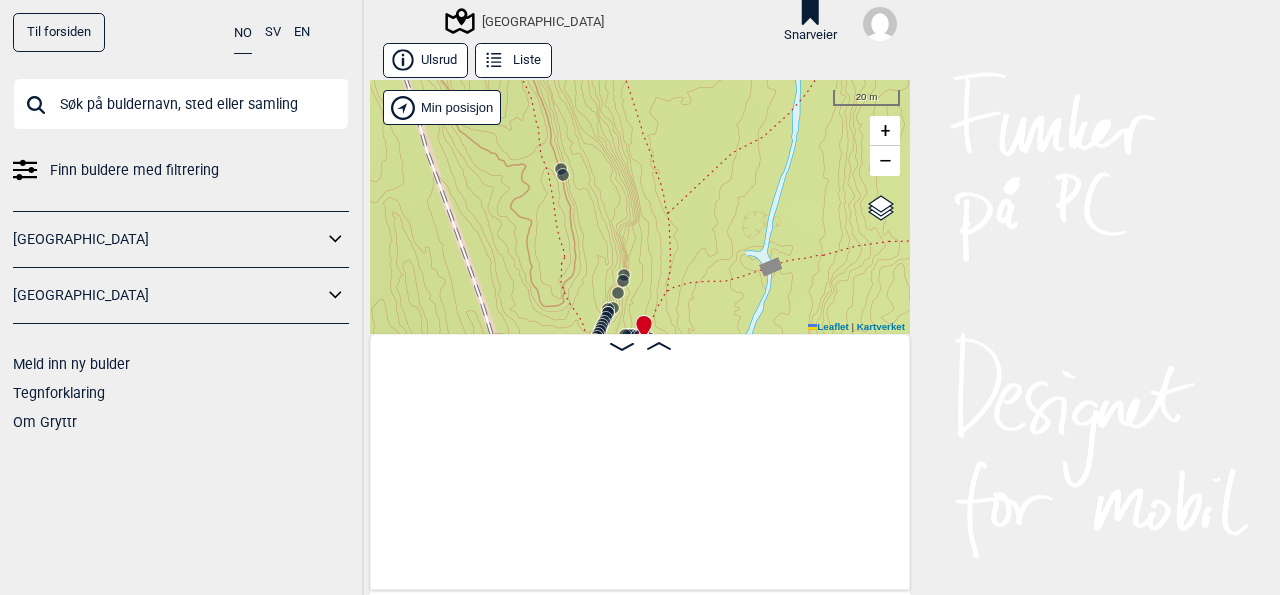 scroll, scrollTop: 0, scrollLeft: 5238, axis: horizontal 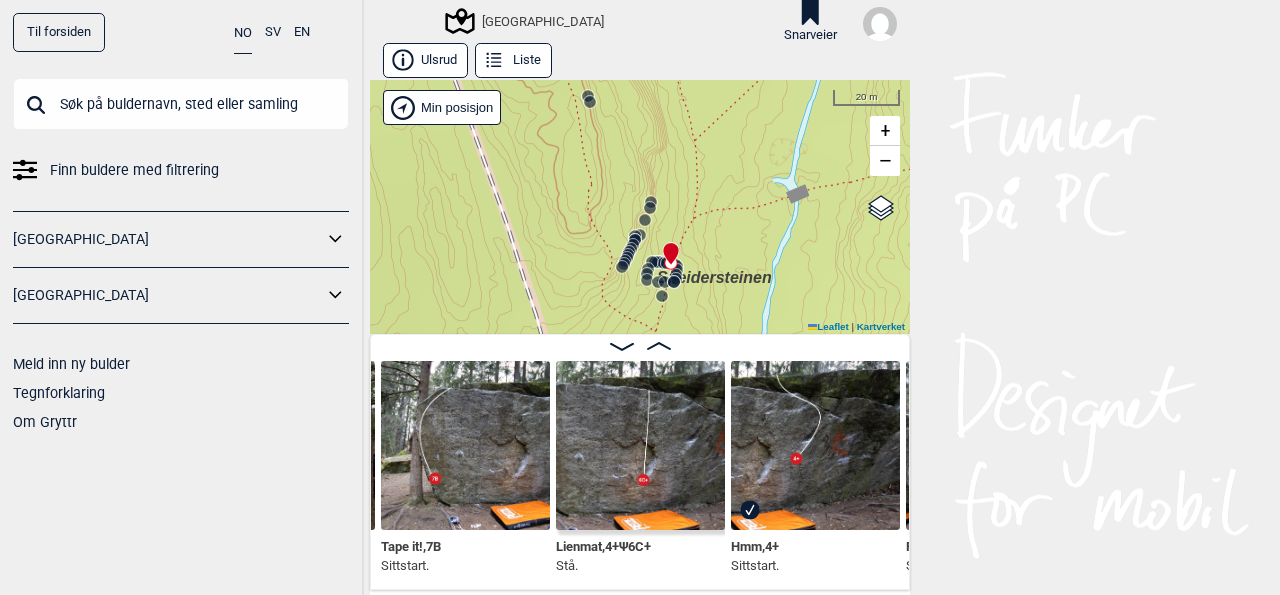 drag, startPoint x: 622, startPoint y: 290, endPoint x: 654, endPoint y: 209, distance: 87.0919 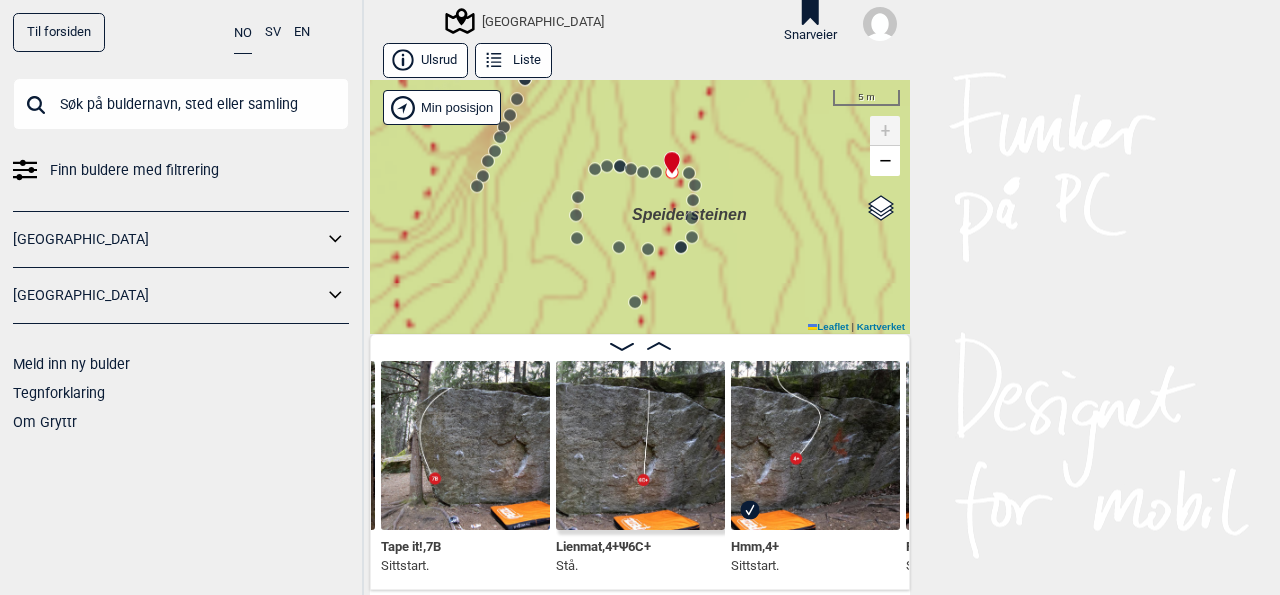 drag, startPoint x: 694, startPoint y: 221, endPoint x: 653, endPoint y: 104, distance: 123.97581 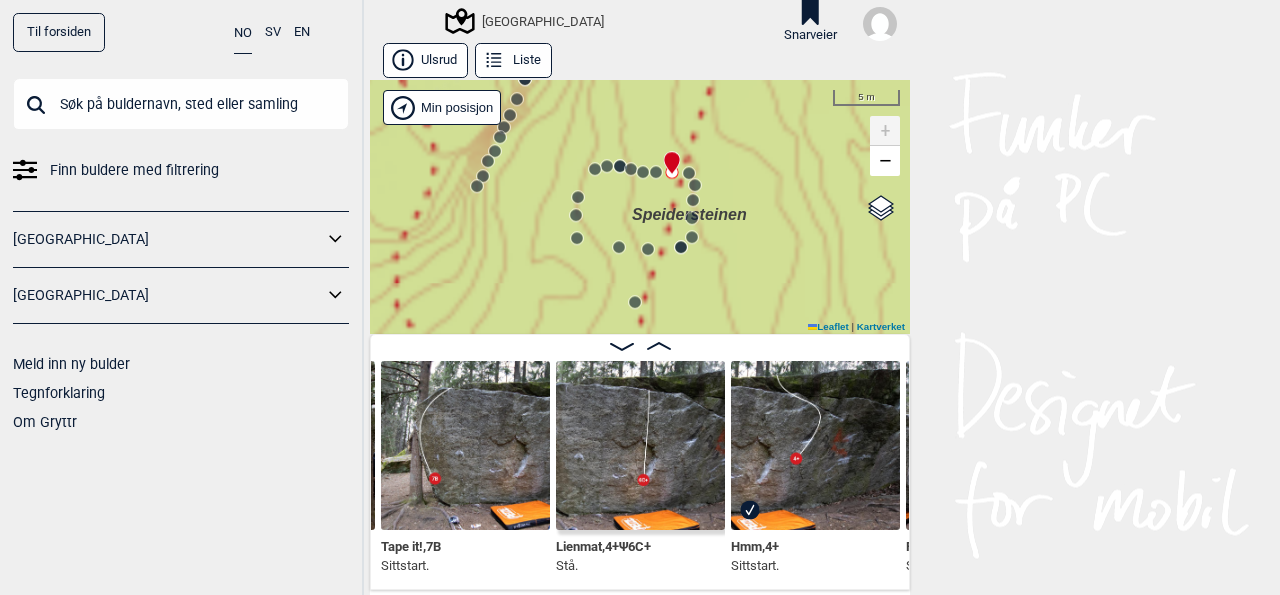 scroll, scrollTop: 77, scrollLeft: 0, axis: vertical 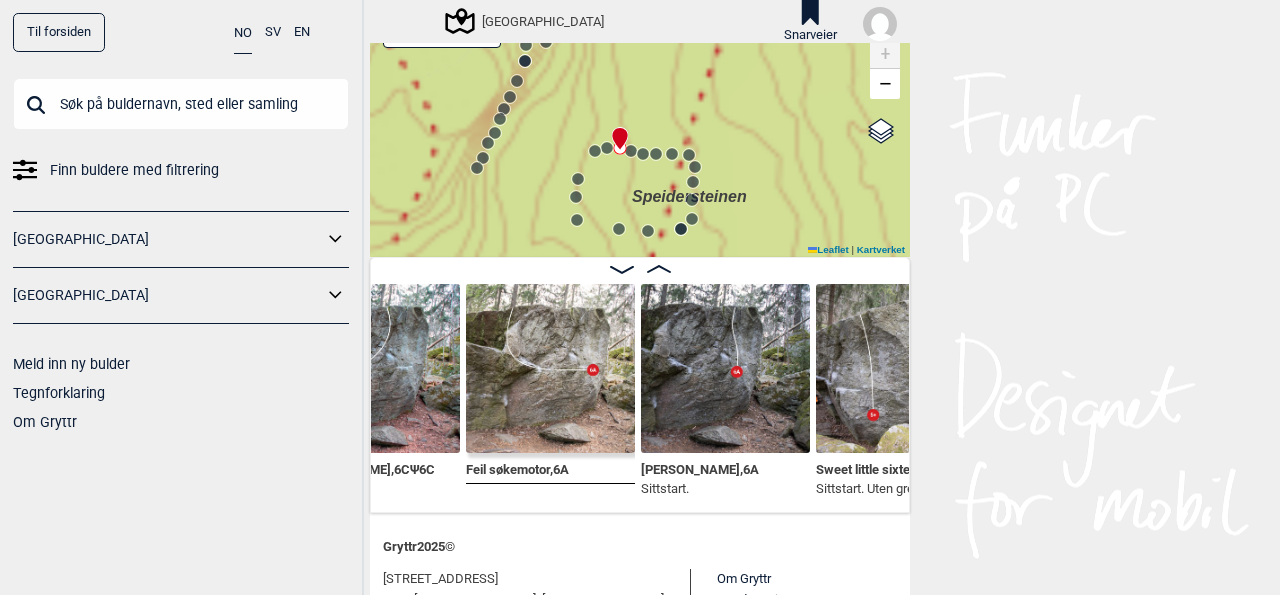click at bounding box center (550, 368) 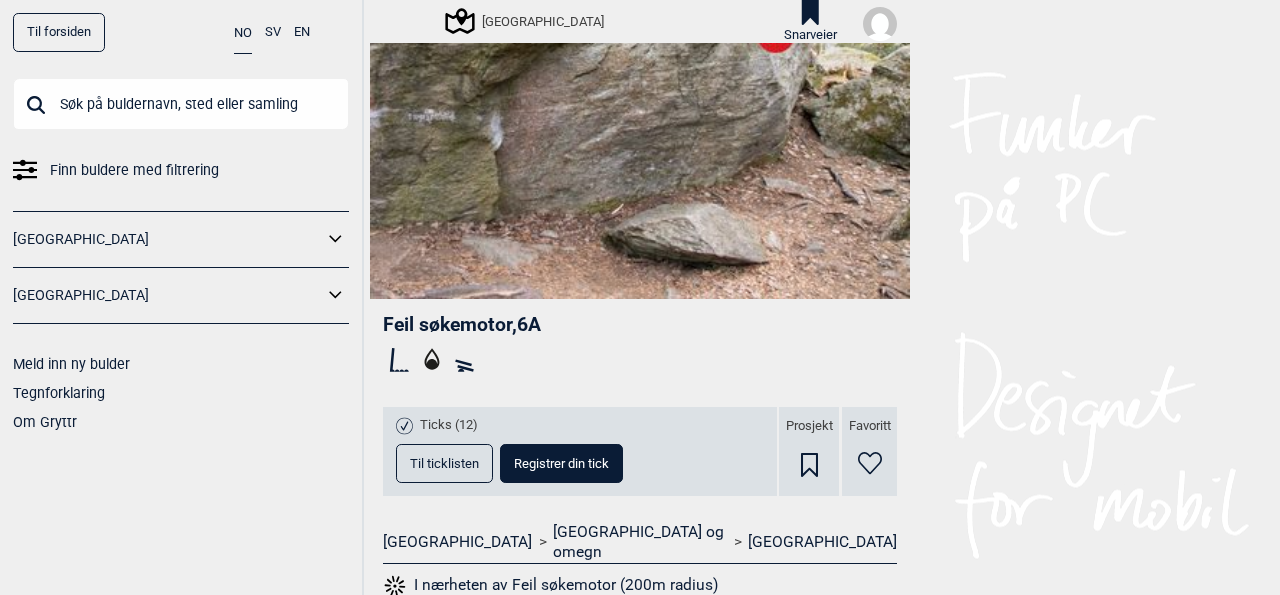 scroll, scrollTop: 317, scrollLeft: 0, axis: vertical 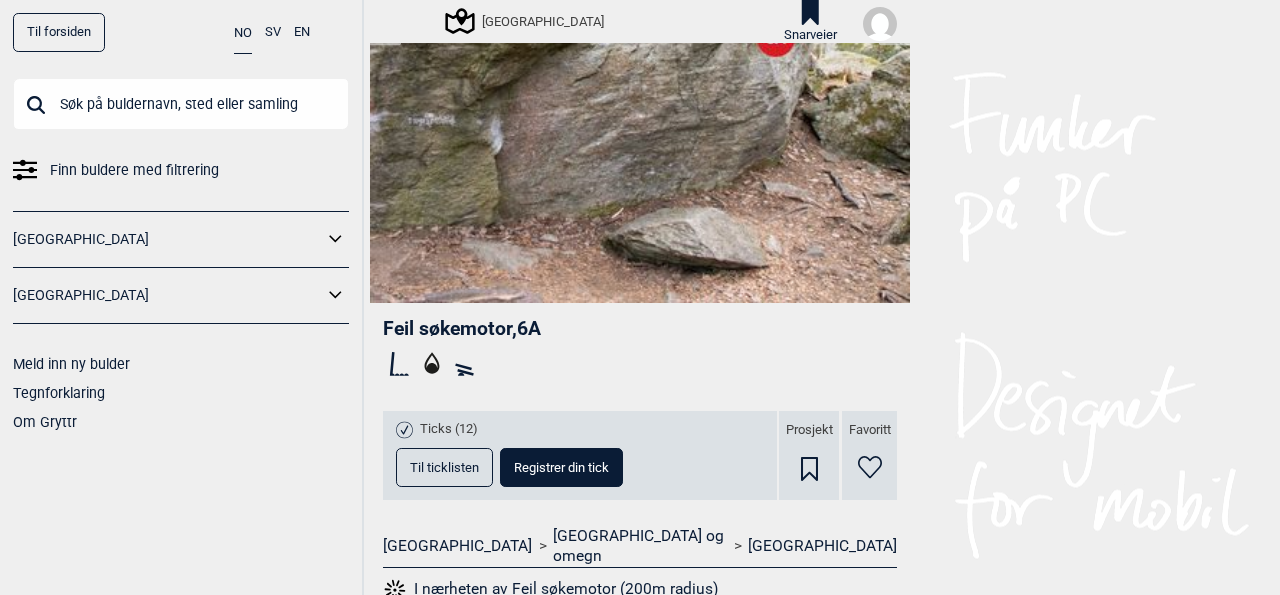 click on "Til ticklisten" at bounding box center [444, 467] 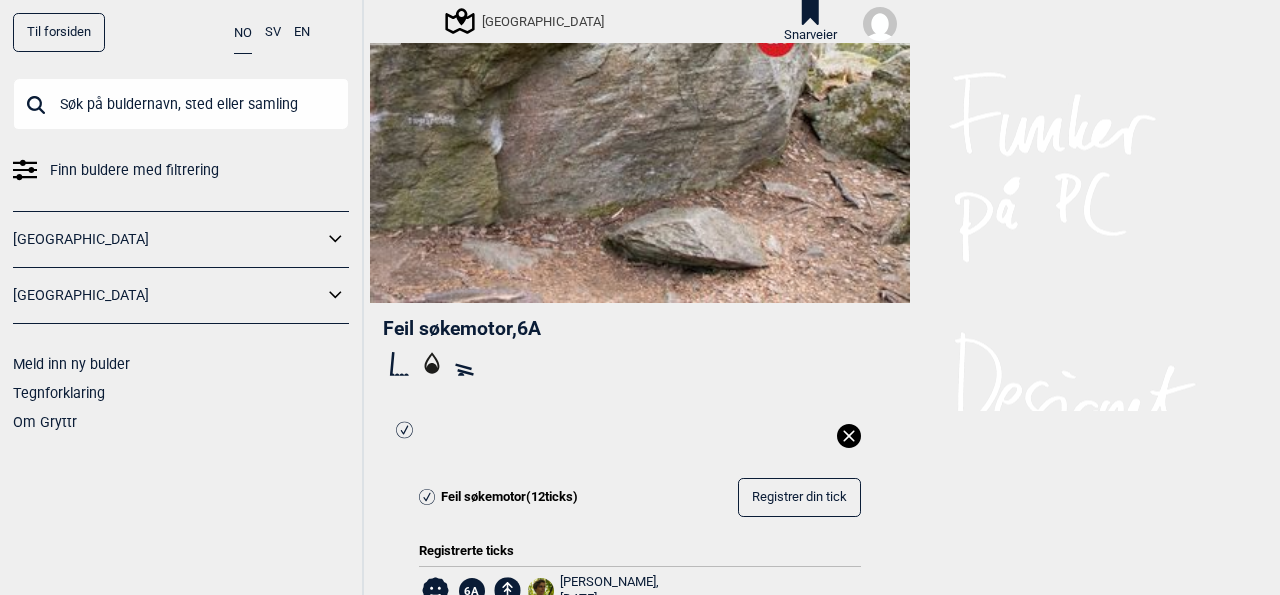 scroll, scrollTop: 191, scrollLeft: 0, axis: vertical 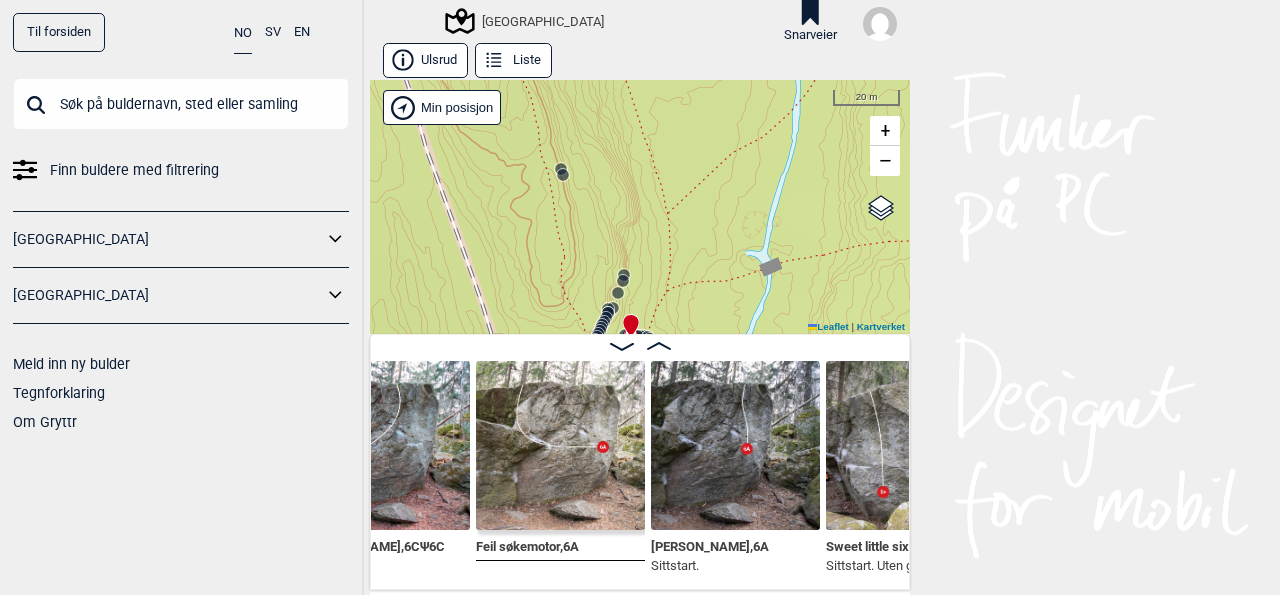 click at bounding box center [560, 445] 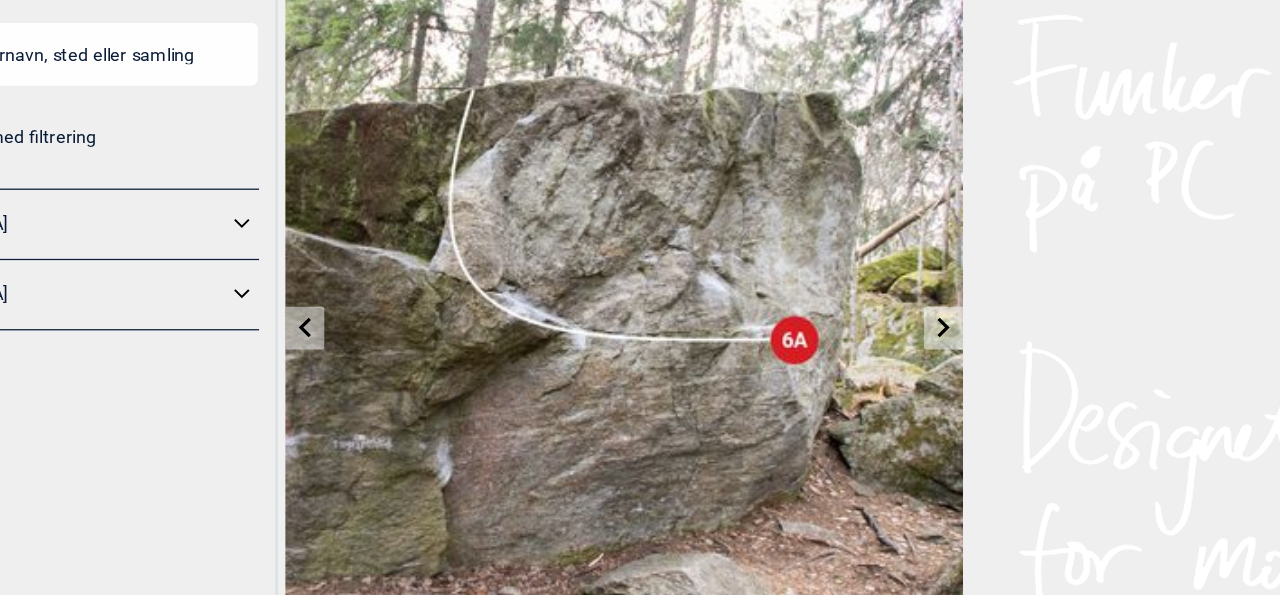 scroll, scrollTop: 0, scrollLeft: 0, axis: both 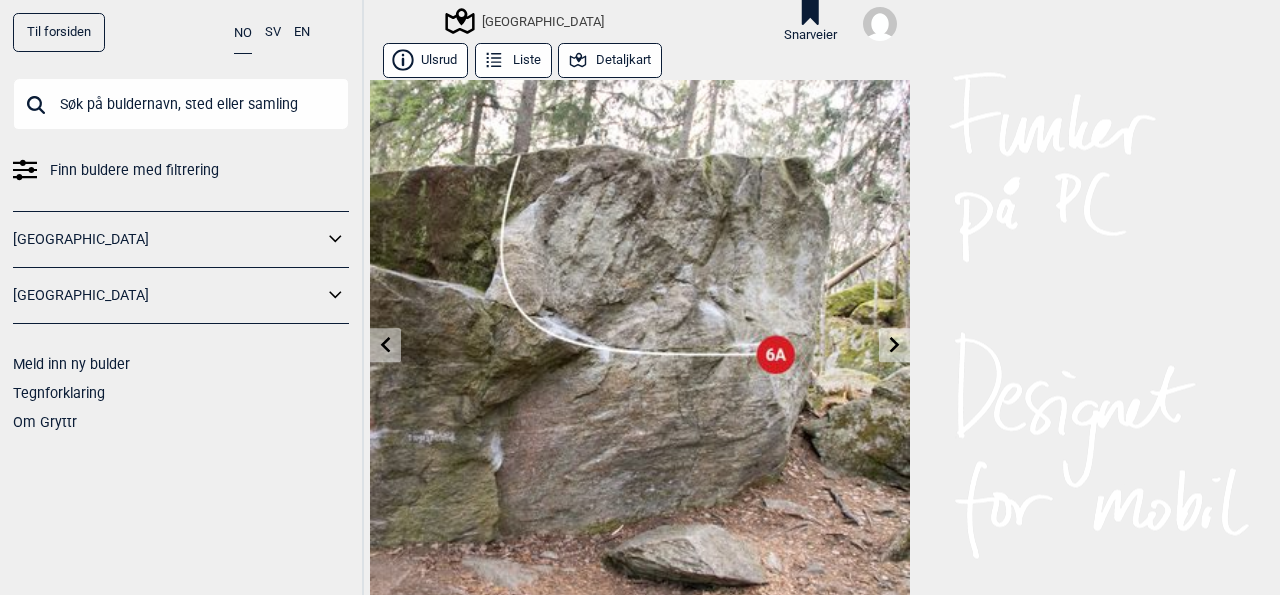 click 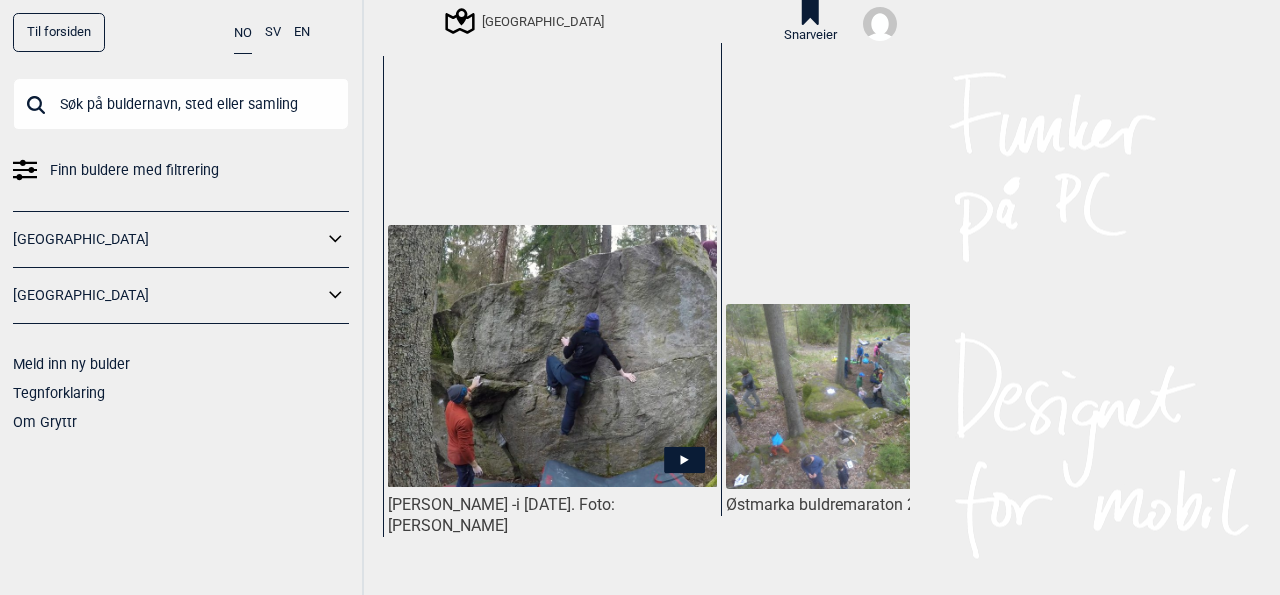 scroll, scrollTop: 1059, scrollLeft: 0, axis: vertical 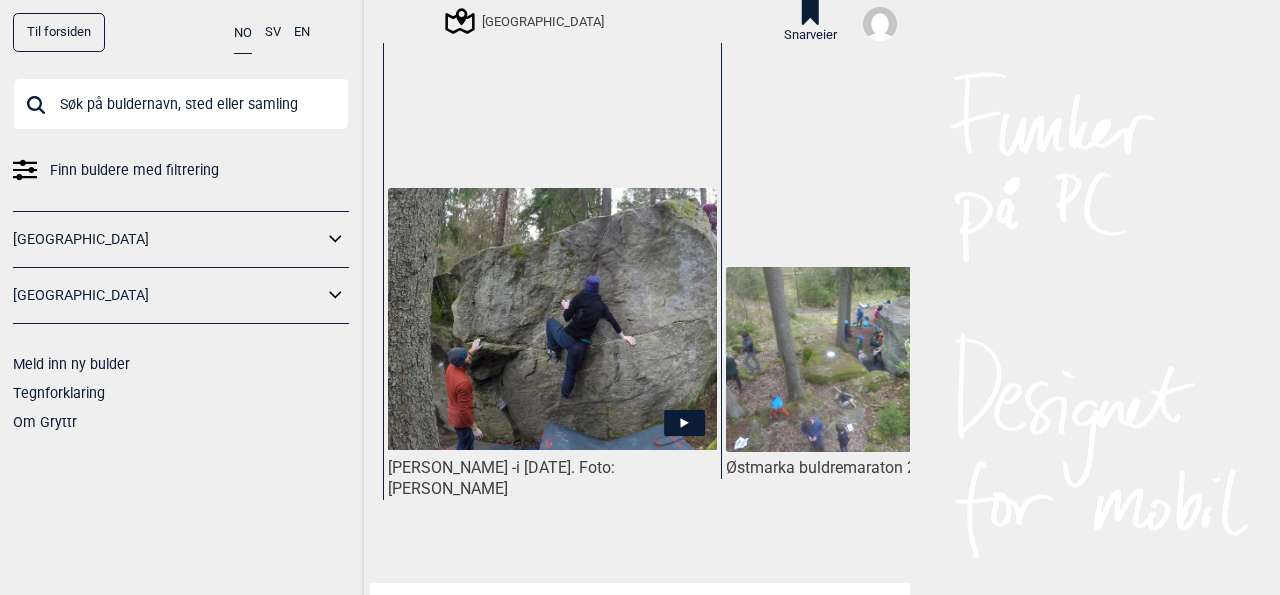 click 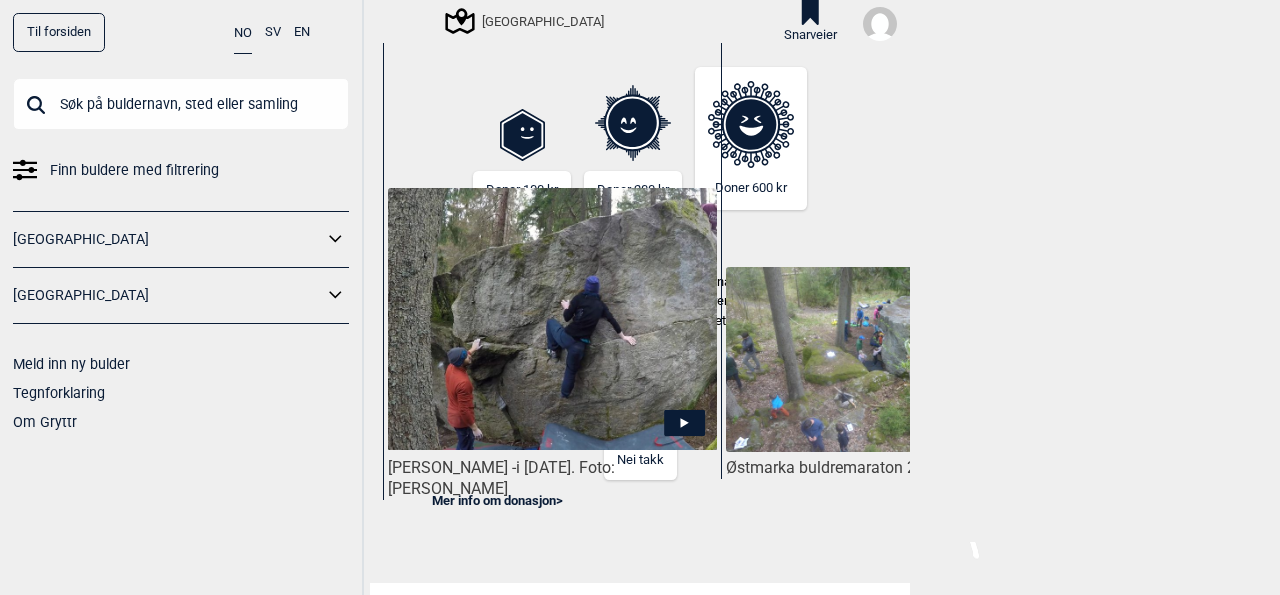 click 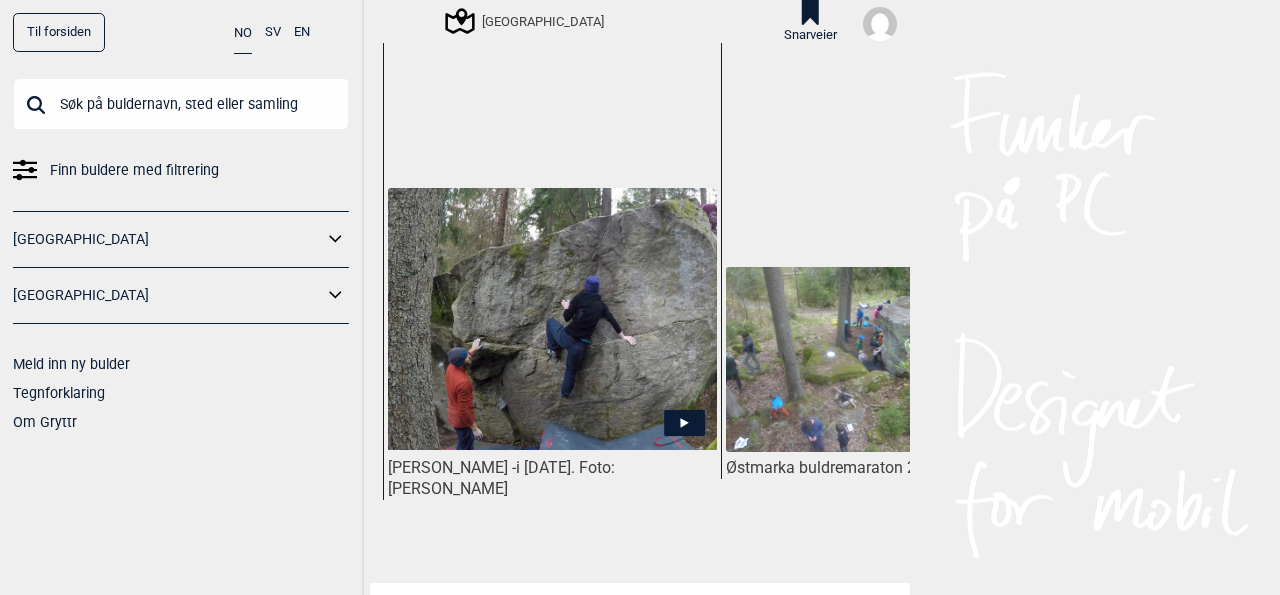 click 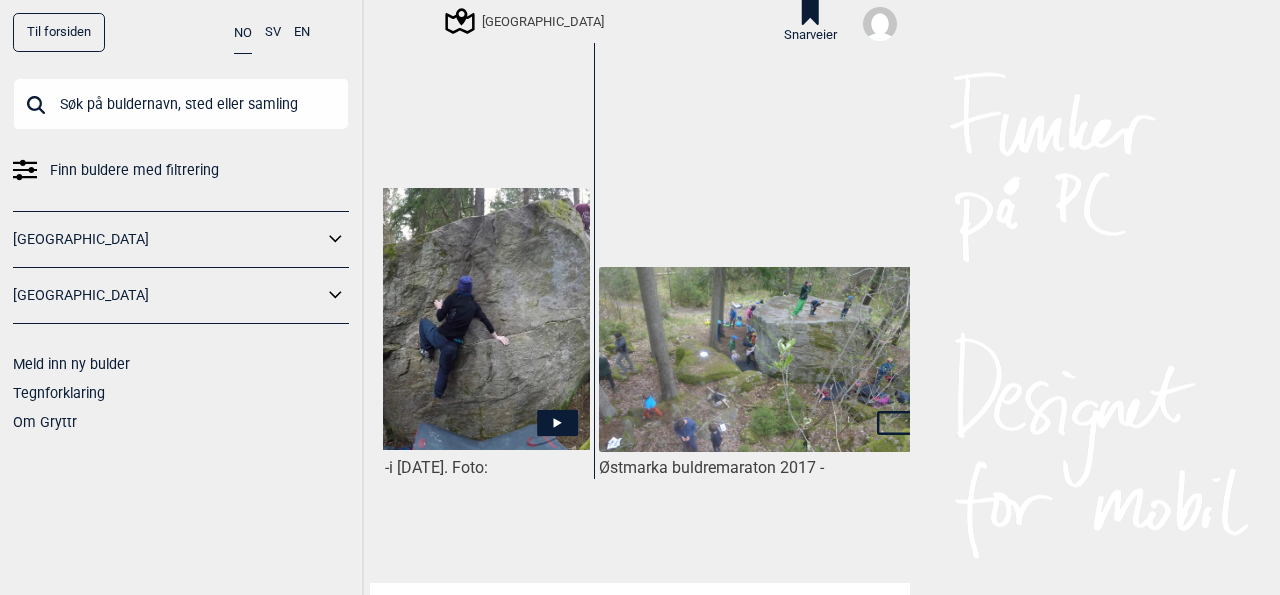 scroll, scrollTop: 0, scrollLeft: 149, axis: horizontal 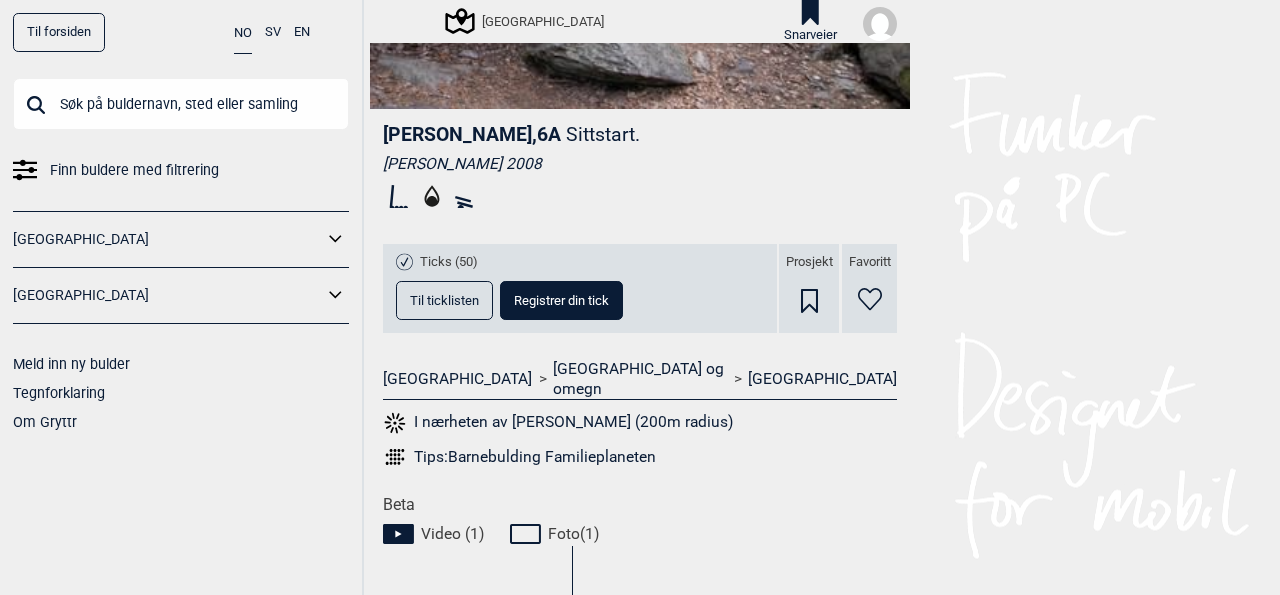 click on "Til ticklisten" at bounding box center [444, 300] 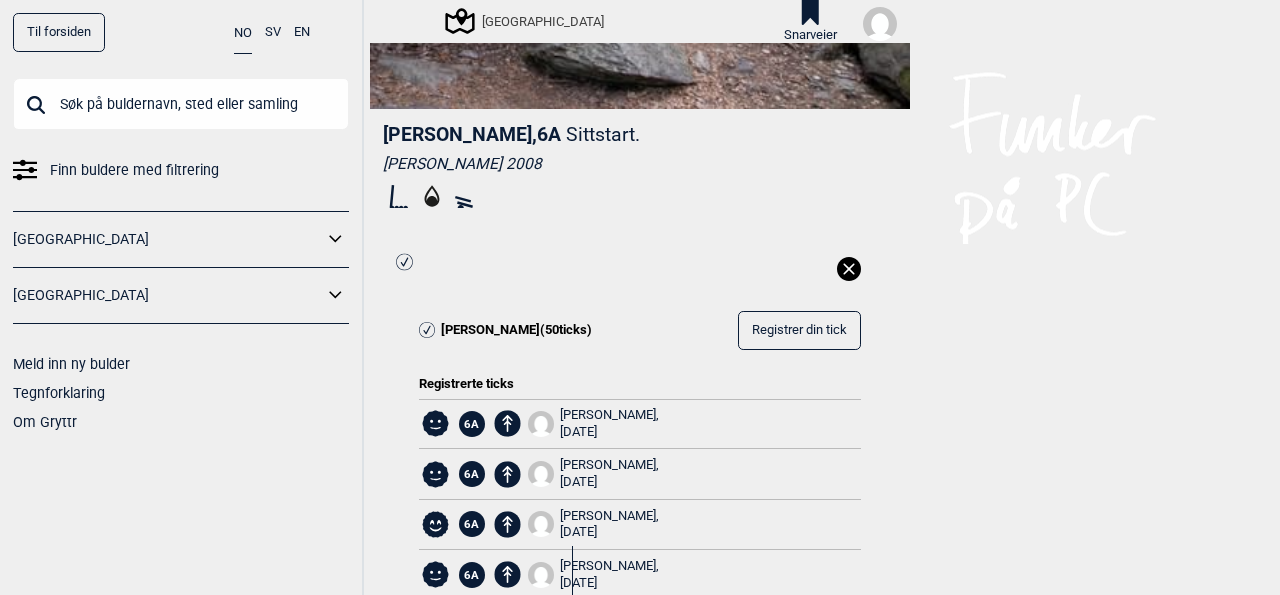 scroll, scrollTop: 2243, scrollLeft: 0, axis: vertical 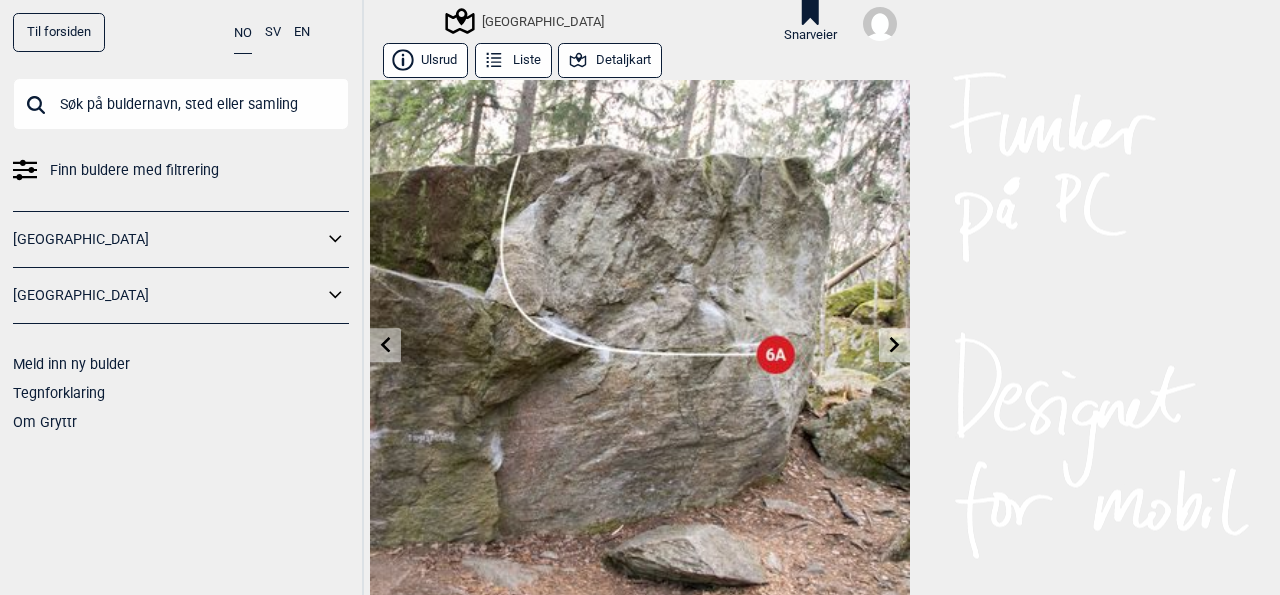 click at bounding box center [385, 345] 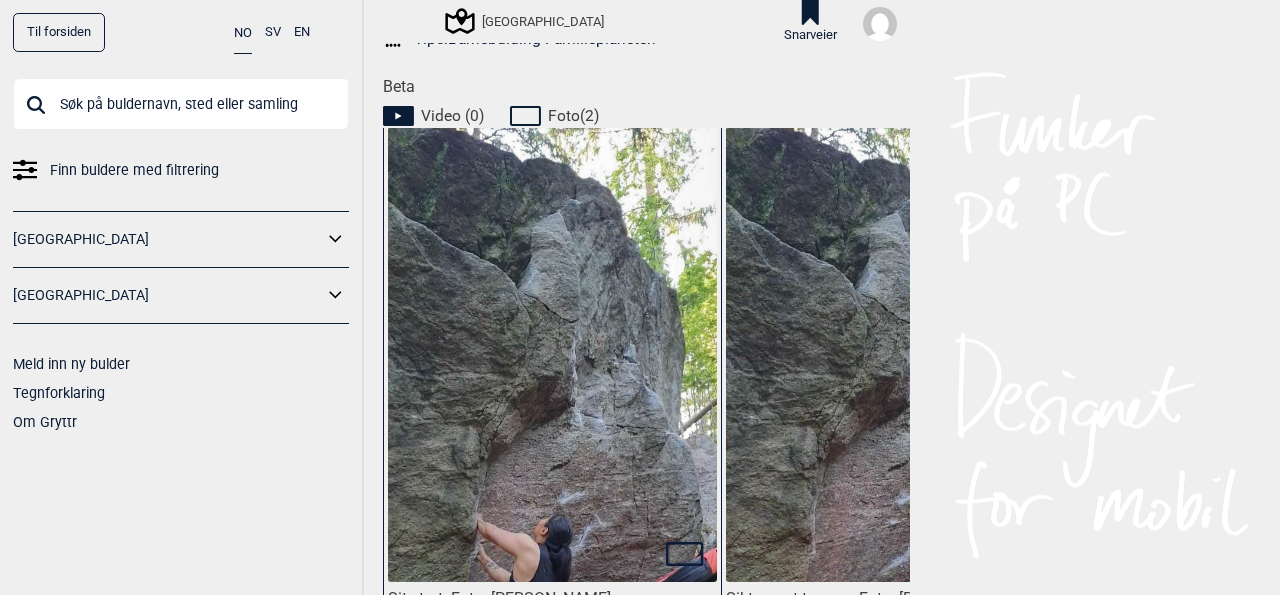 scroll, scrollTop: 1010, scrollLeft: 0, axis: vertical 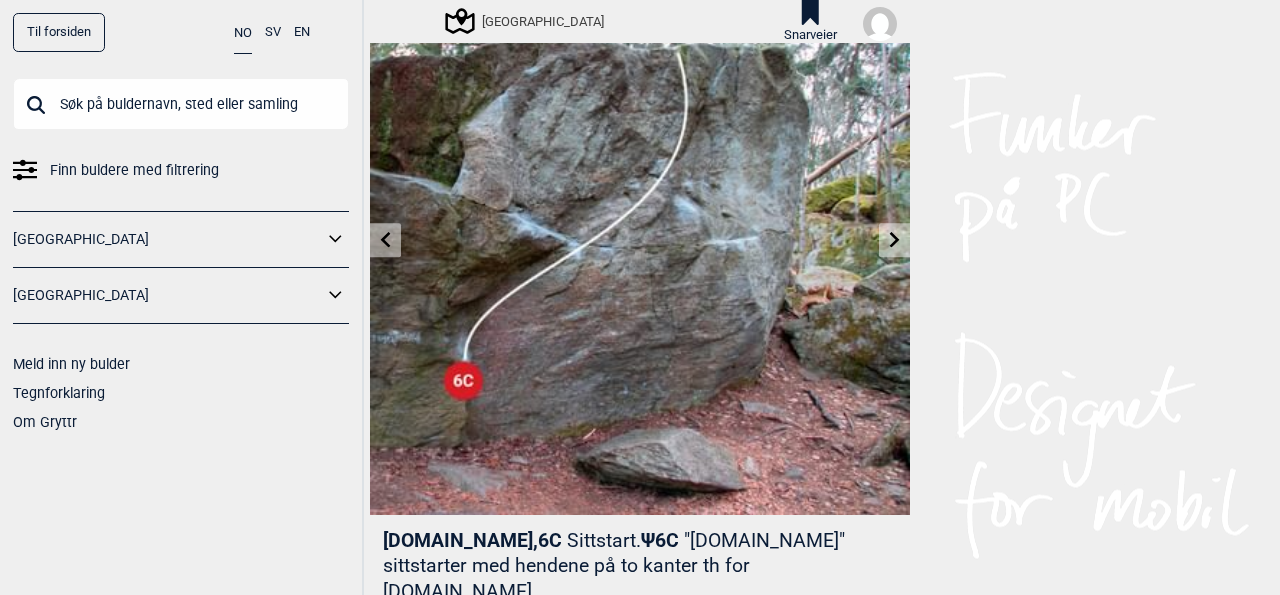 click 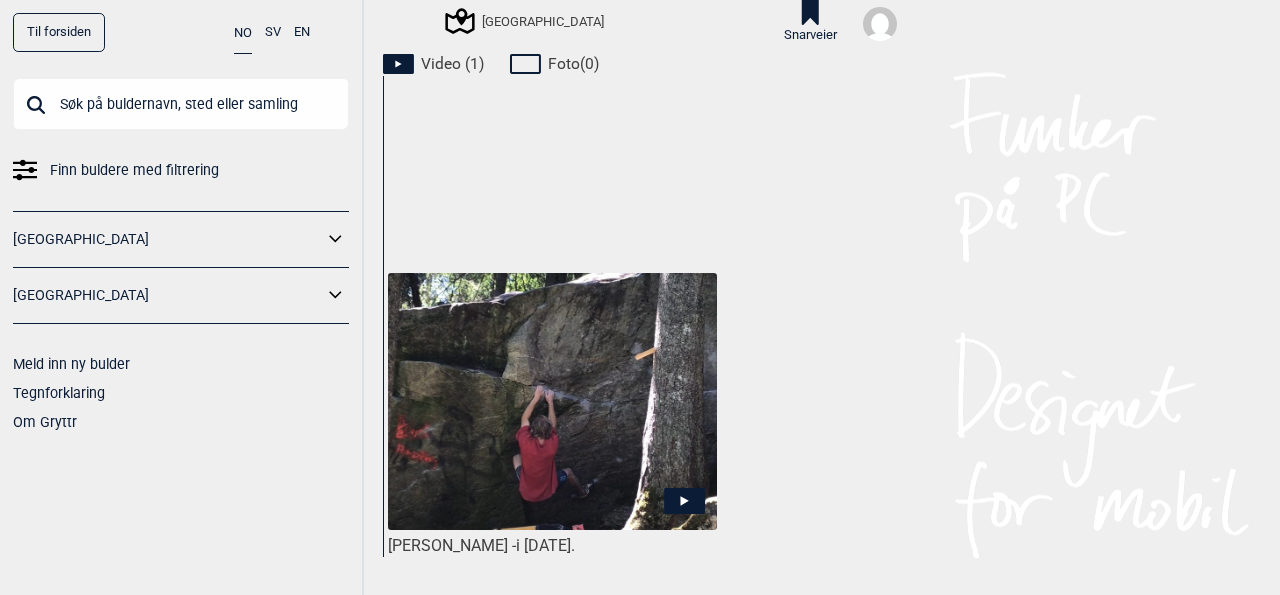scroll, scrollTop: 987, scrollLeft: 0, axis: vertical 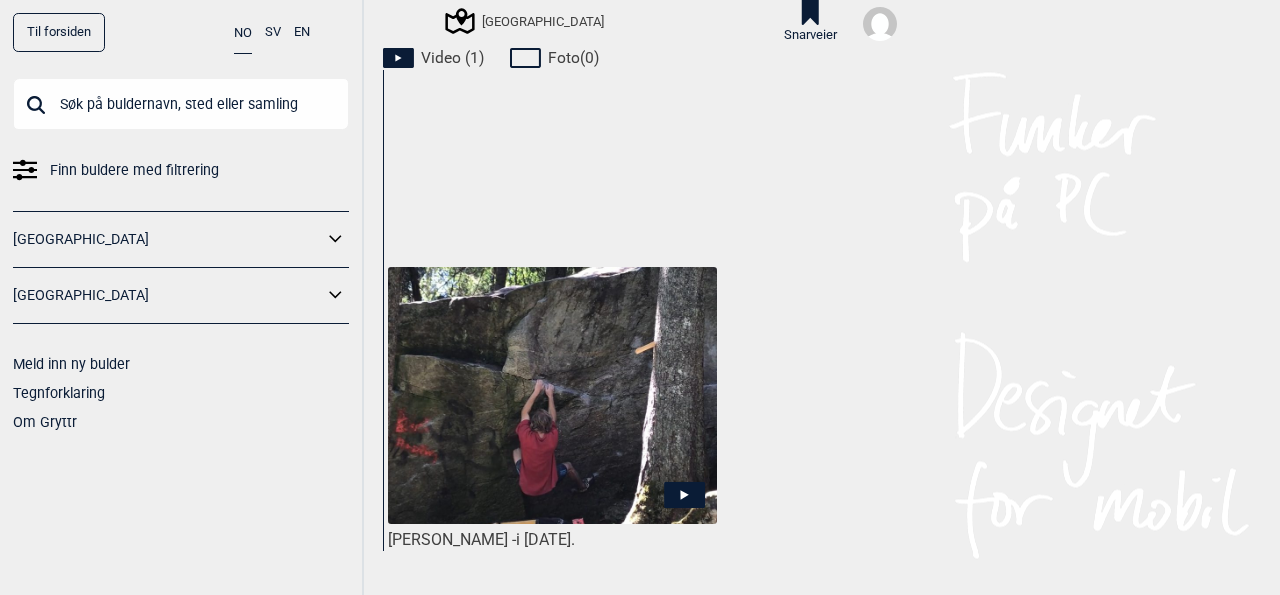 click at bounding box center [552, 396] 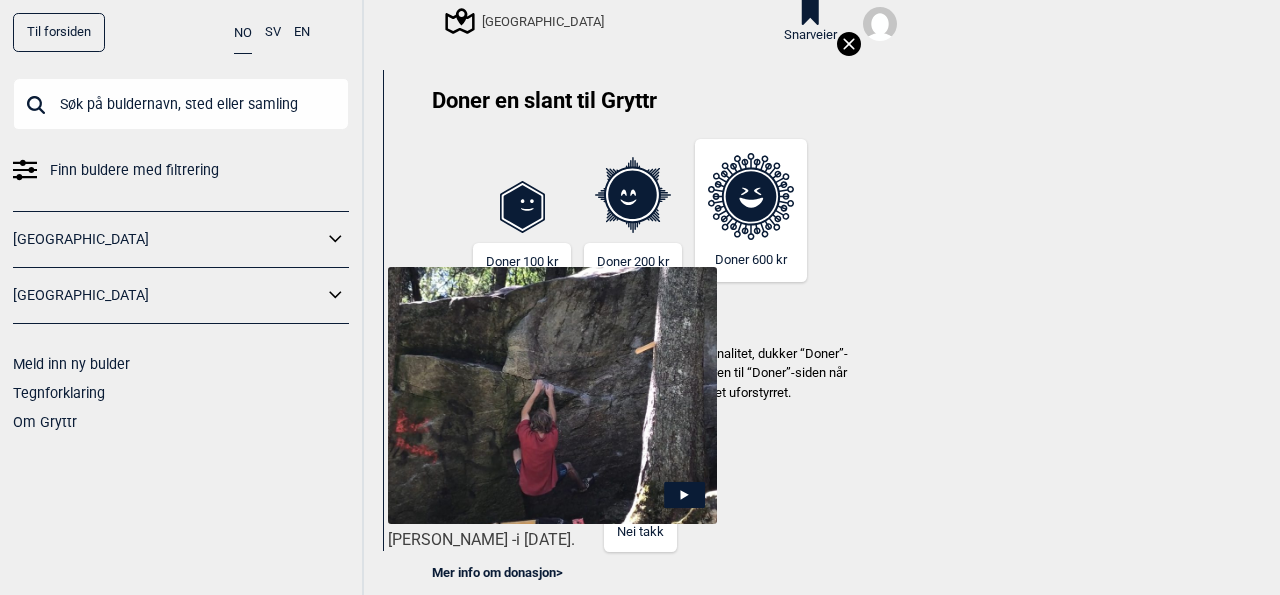 click 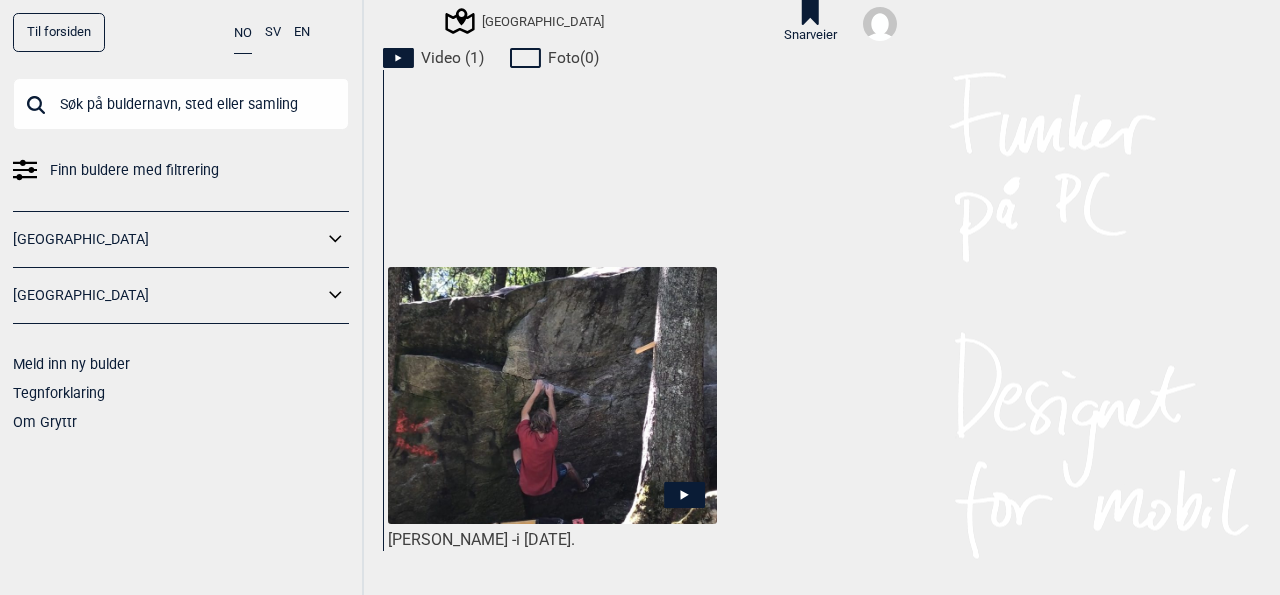 click 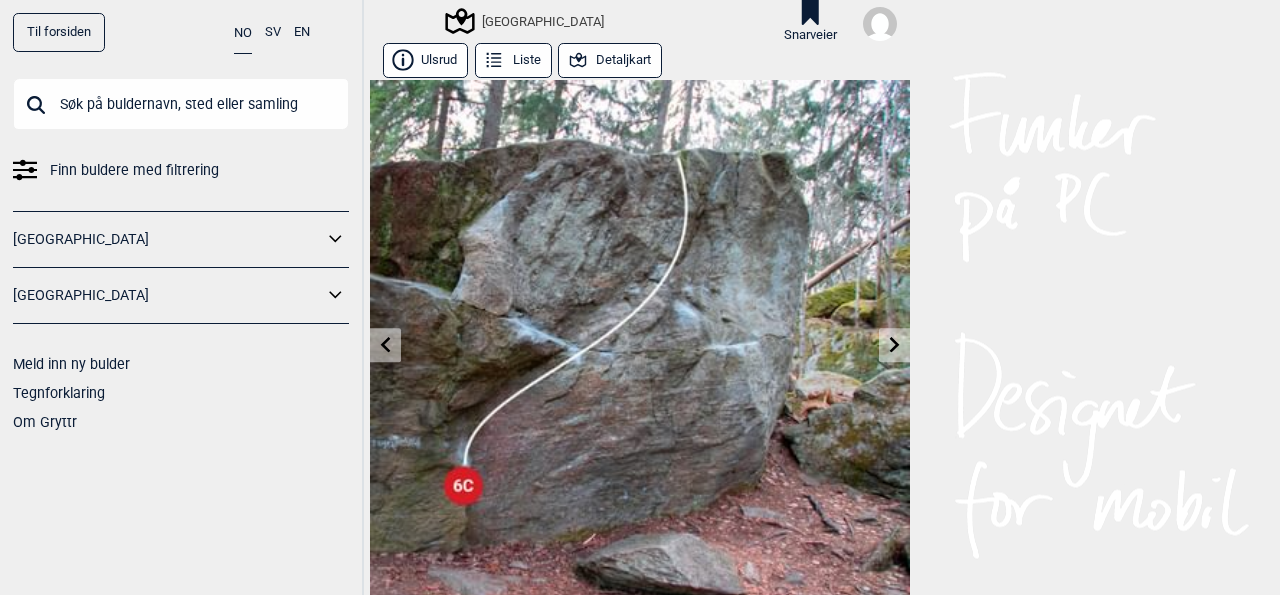 click on "Ulsrud   Liste   Detaljkart" at bounding box center [640, 61] 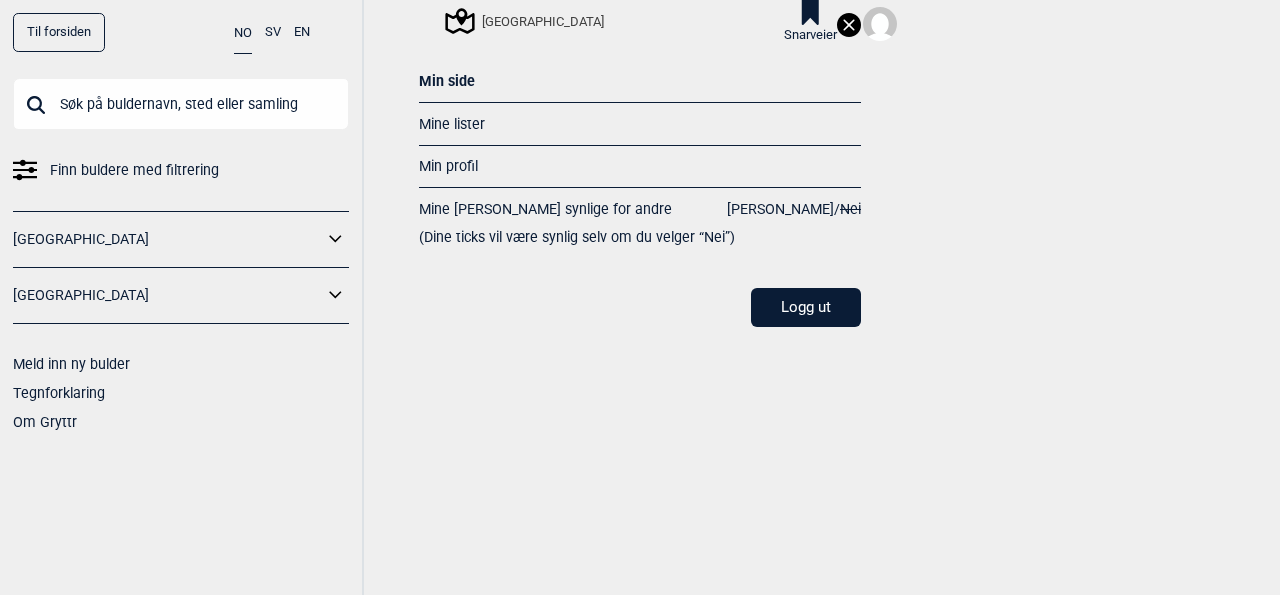 click on "Mine lister" at bounding box center [452, 124] 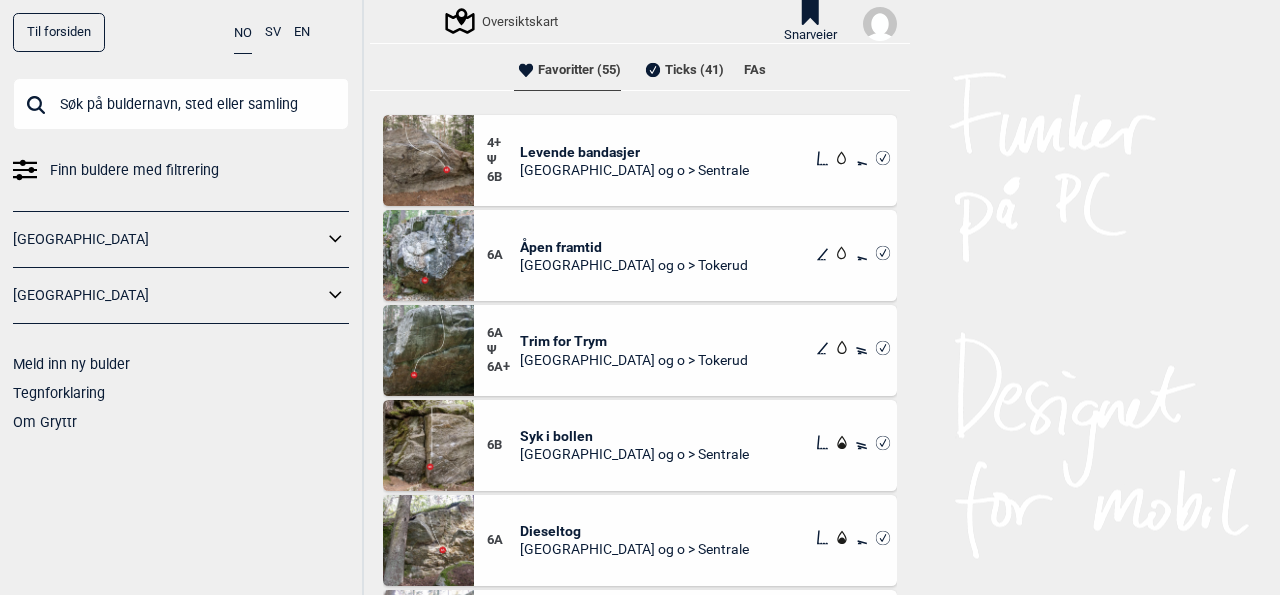 click on "Ticks (41)" at bounding box center (682, 70) 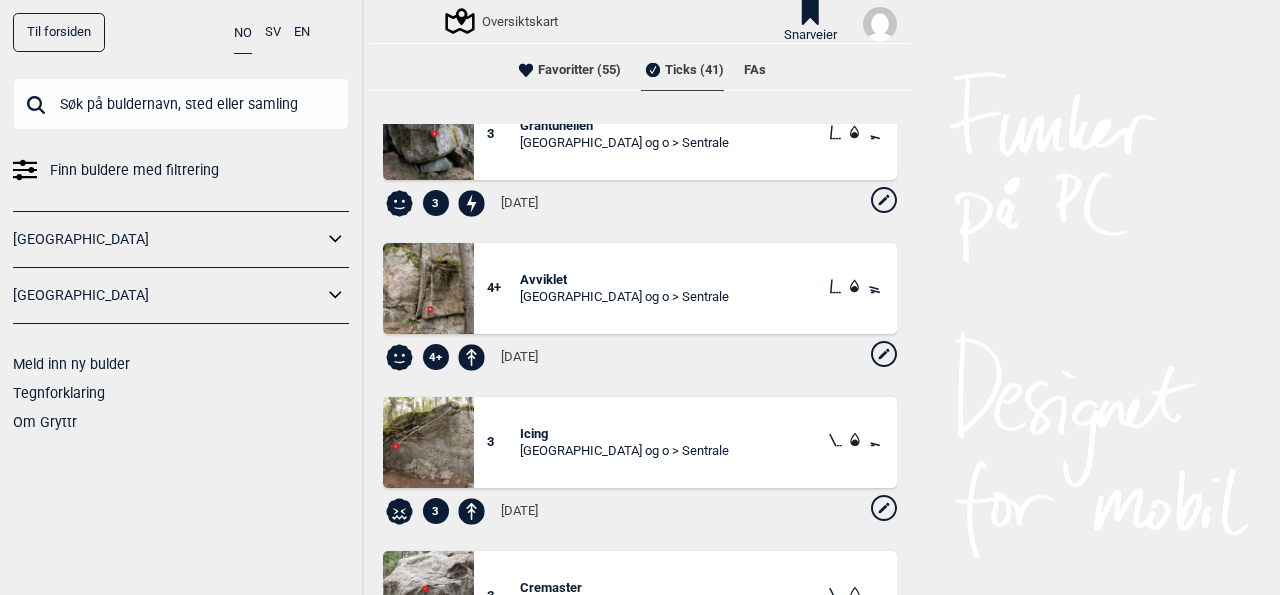 scroll, scrollTop: 0, scrollLeft: 0, axis: both 